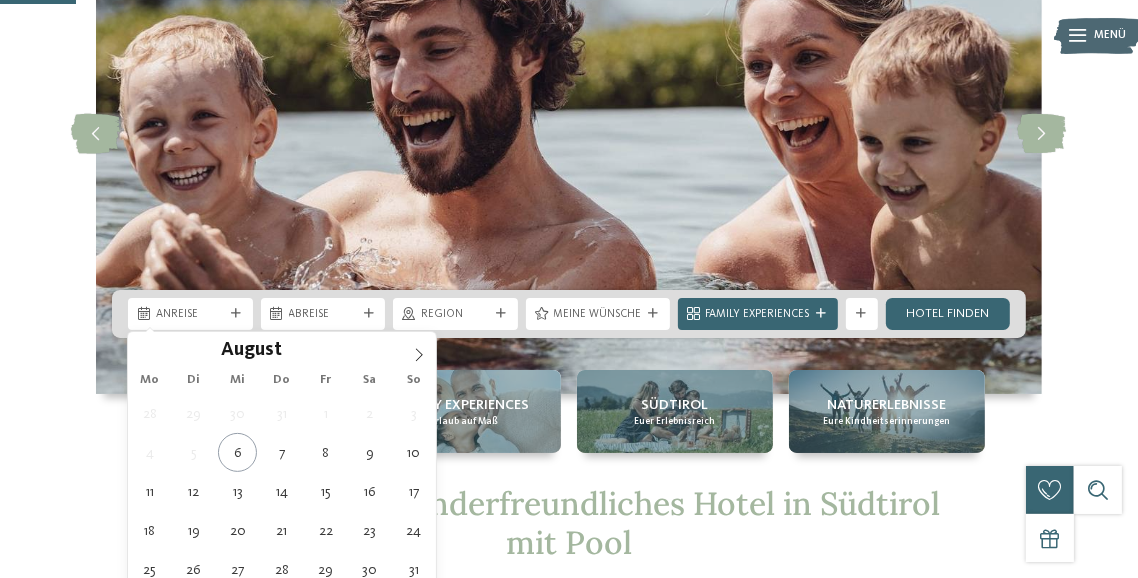 scroll, scrollTop: 206, scrollLeft: 0, axis: vertical 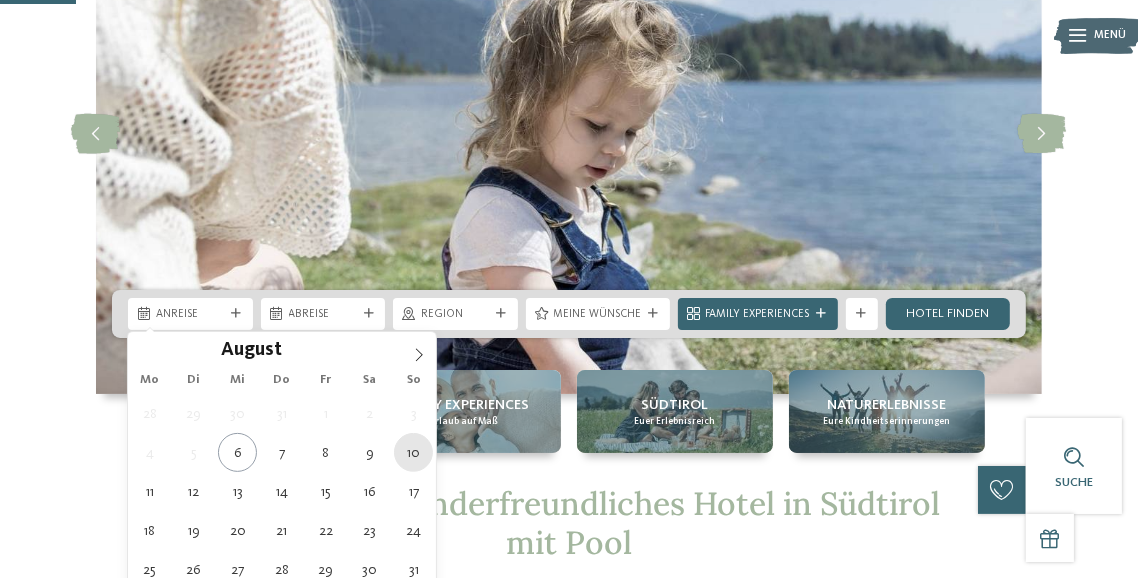type on "10.08.2025" 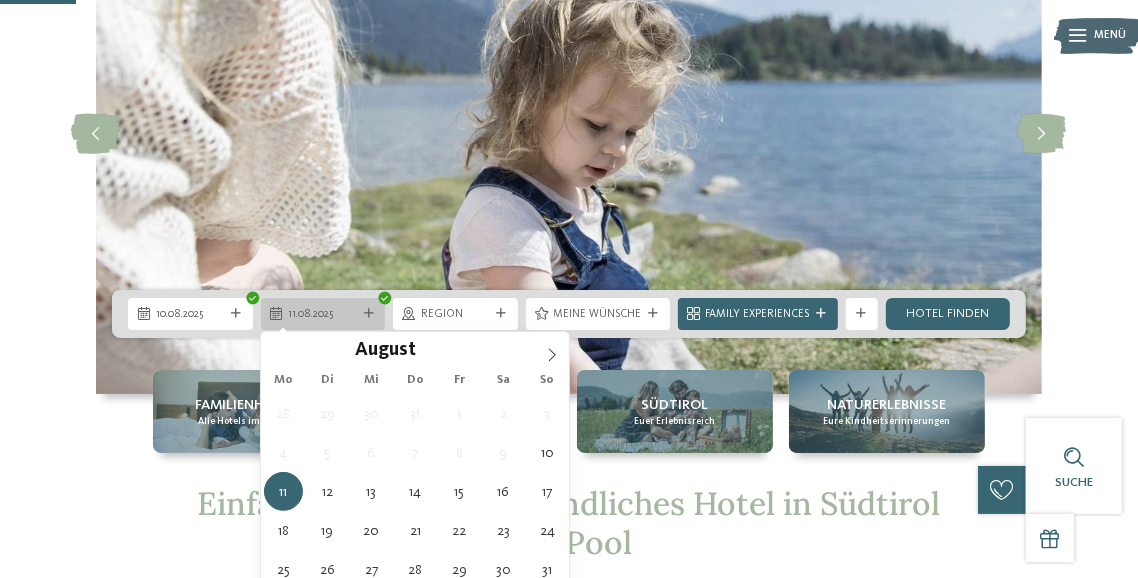click on "11.08.2025" at bounding box center (323, 314) 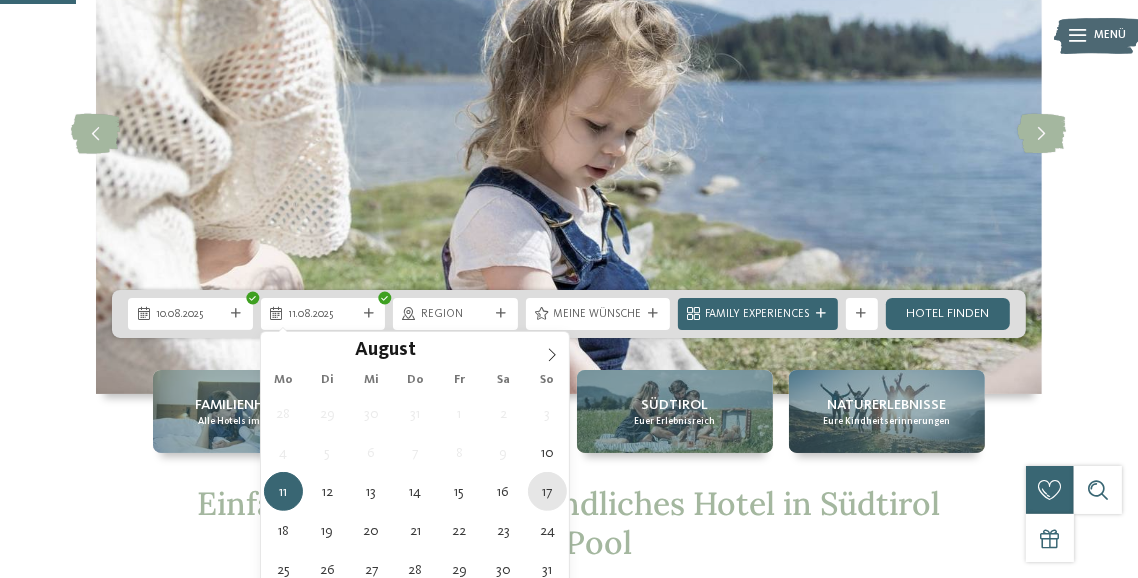 type on "17.08.2025" 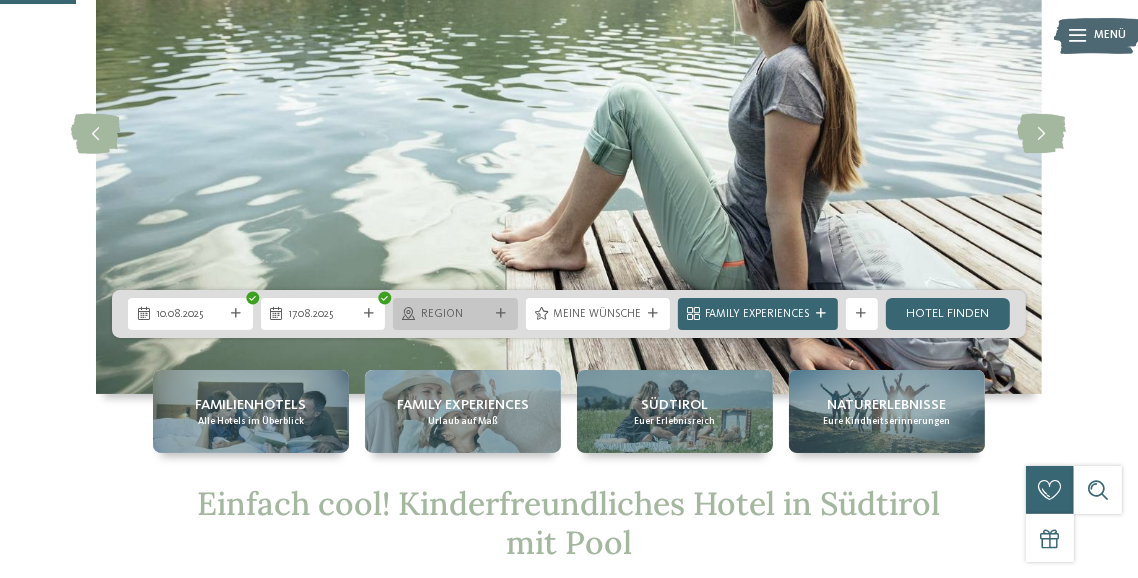 click on "Region" at bounding box center [455, 314] 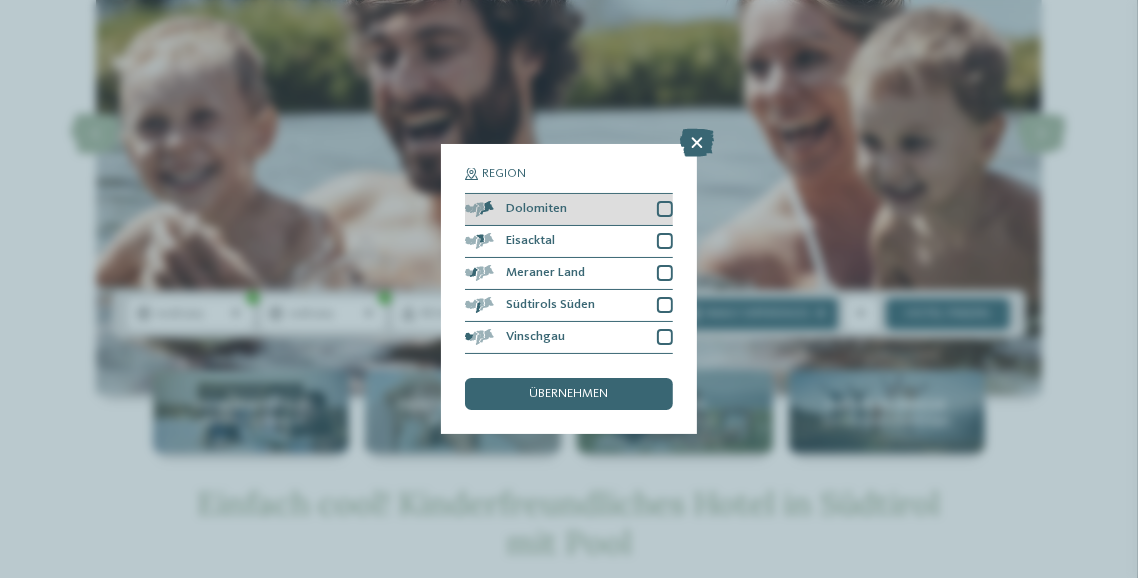 click at bounding box center [665, 209] 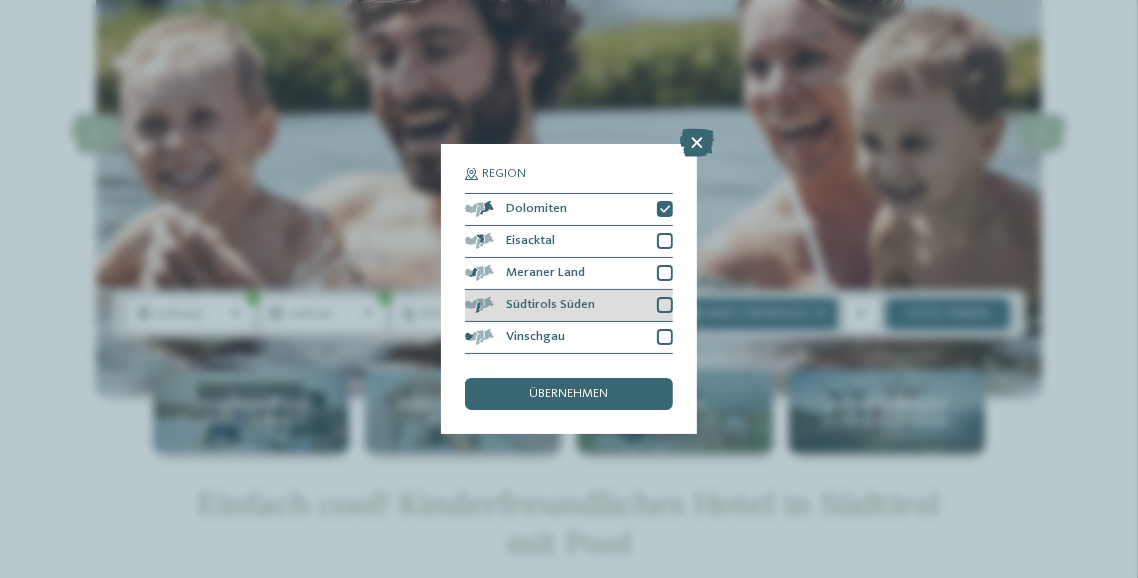 click on "Südtirols Süden" at bounding box center [569, 306] 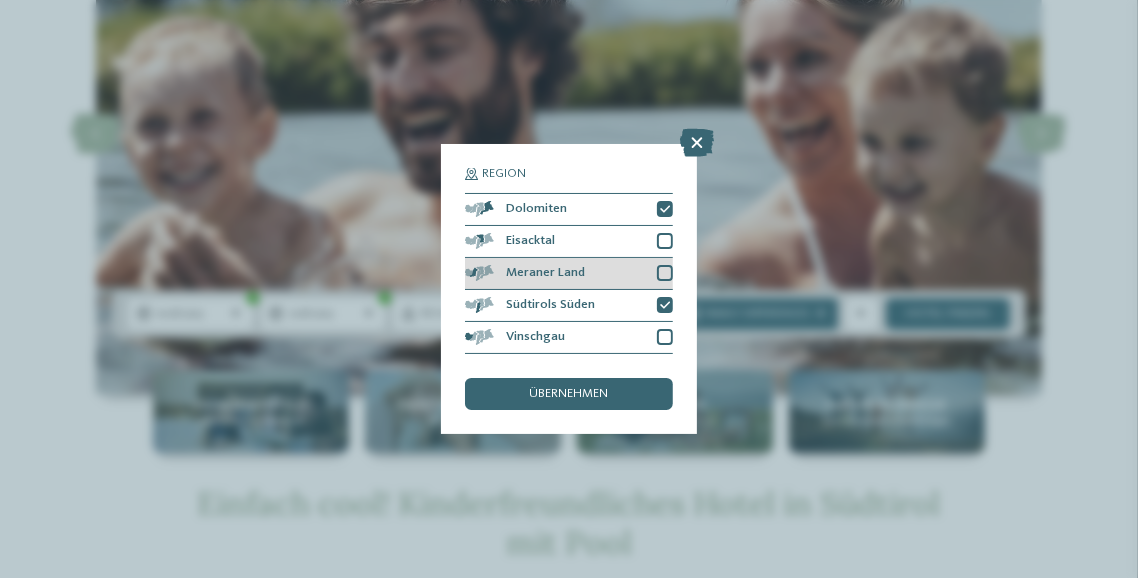click at bounding box center [665, 273] 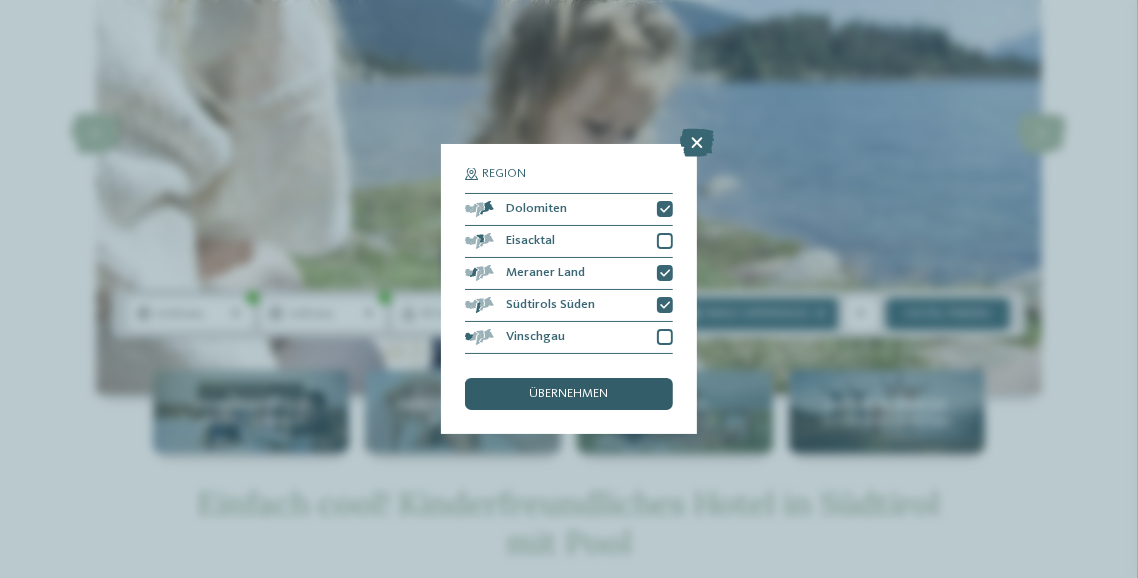 click on "übernehmen" at bounding box center [569, 394] 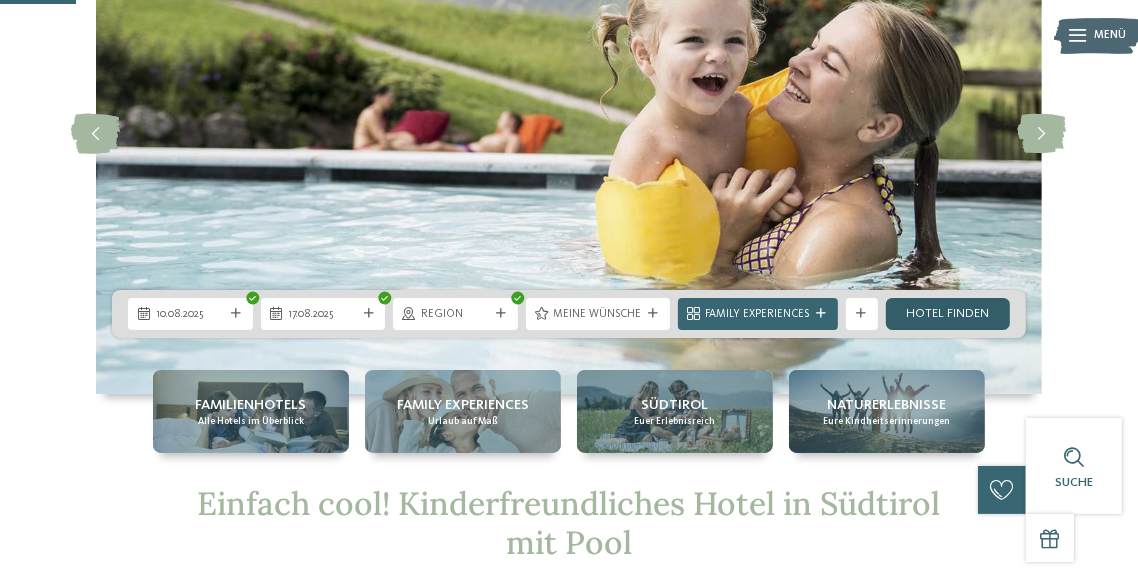 click on "Hotel finden" at bounding box center (948, 314) 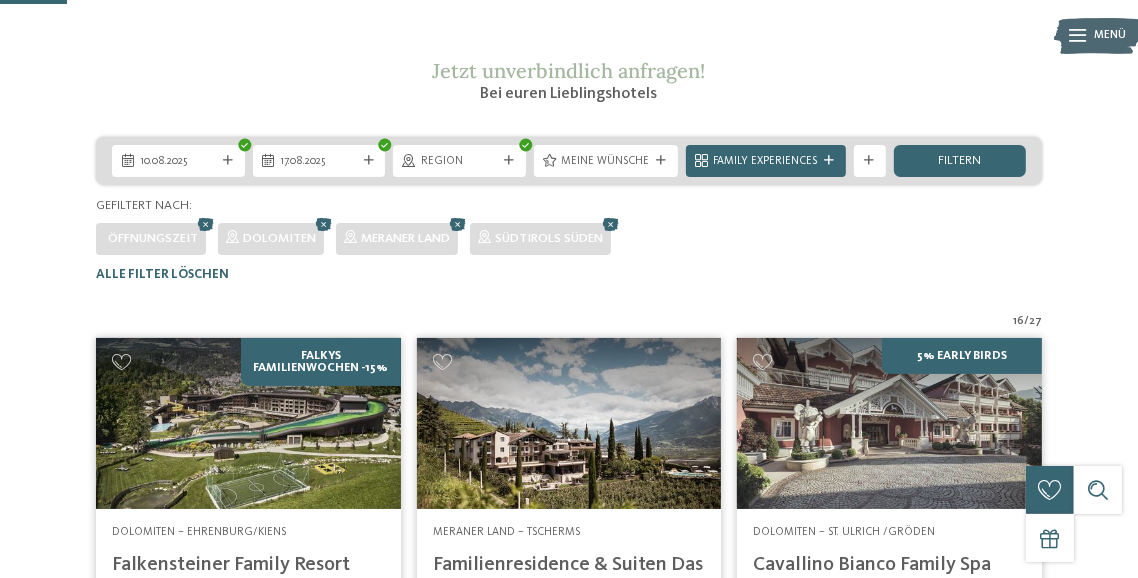 scroll, scrollTop: 236, scrollLeft: 0, axis: vertical 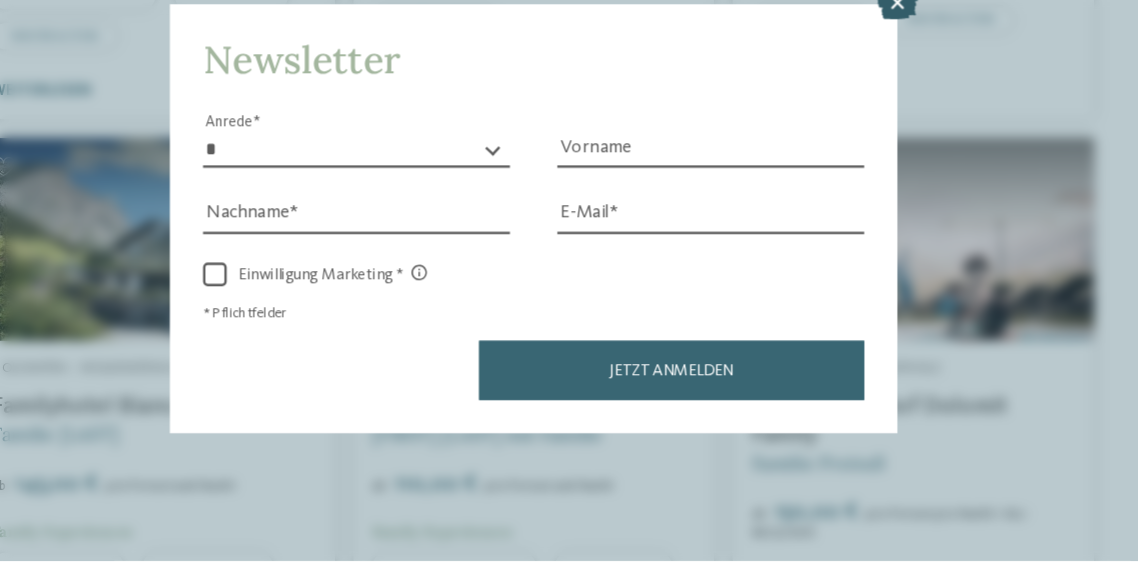 click at bounding box center (876, 107) 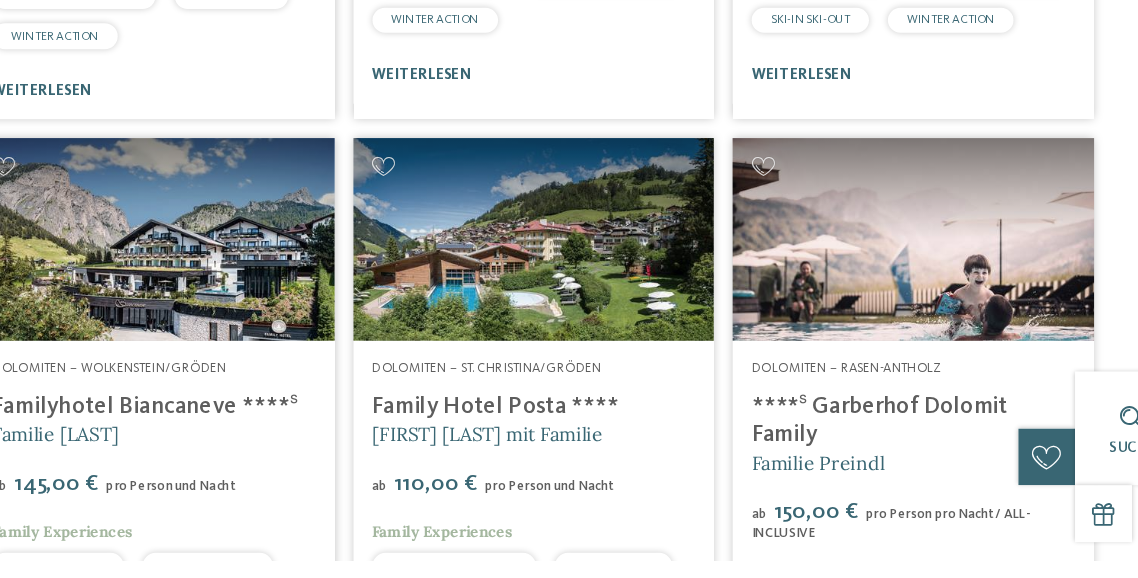 click on "Family Hotel Posta ****" at bounding box center (537, 448) 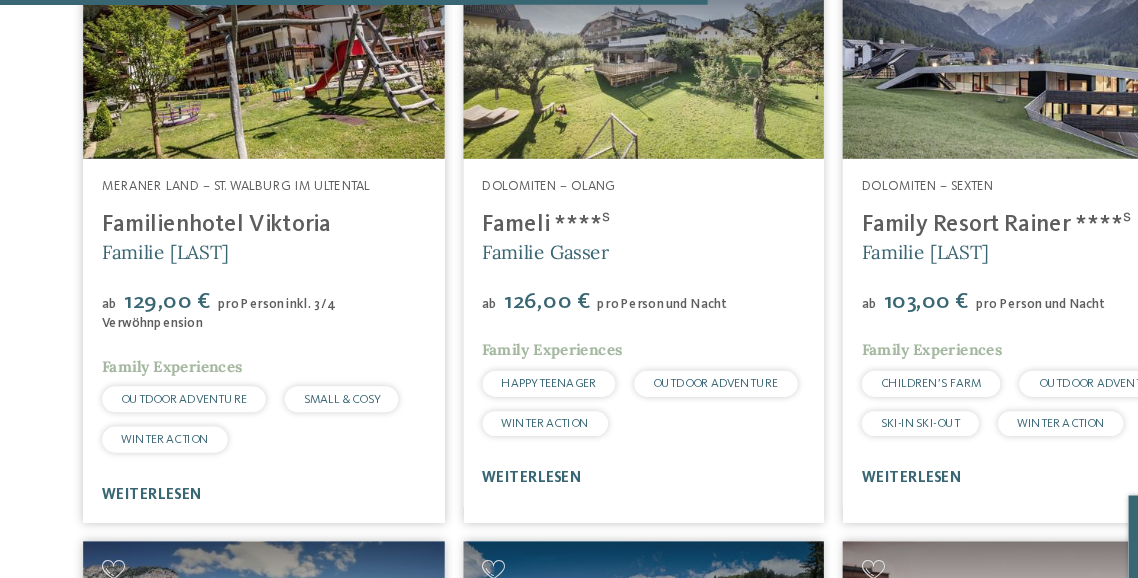 scroll, scrollTop: 2249, scrollLeft: 0, axis: vertical 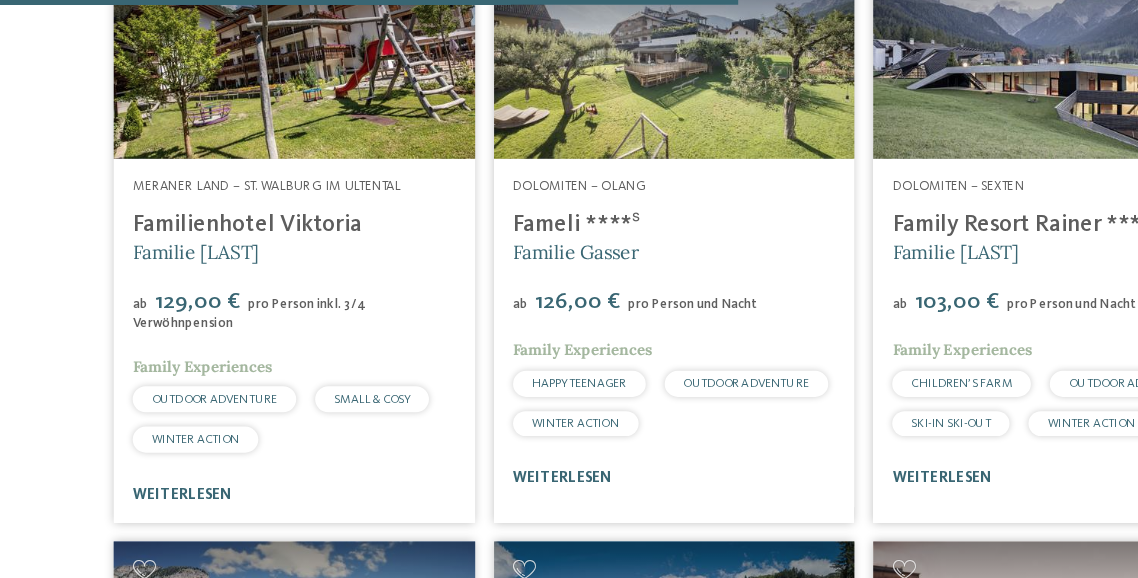 click at bounding box center [248, 48] 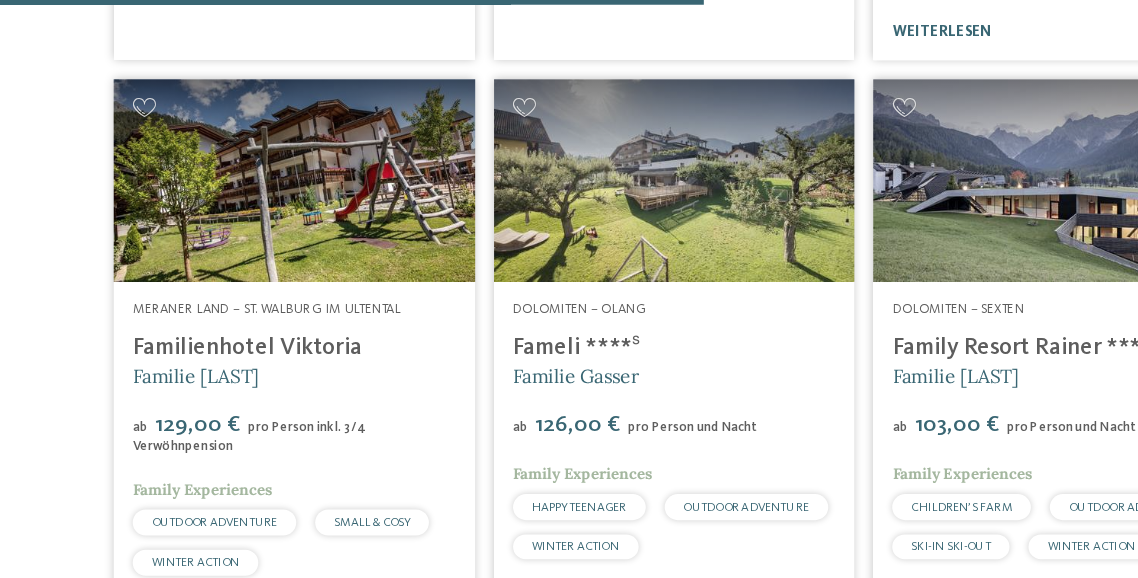 scroll, scrollTop: 2145, scrollLeft: 0, axis: vertical 